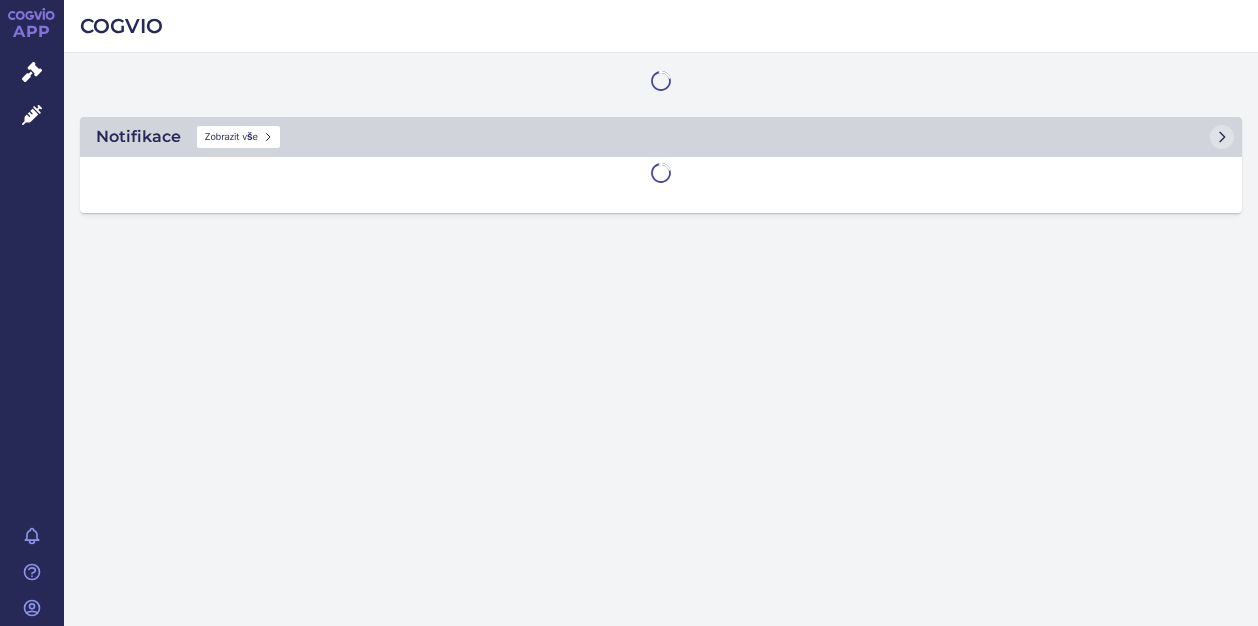 scroll, scrollTop: 0, scrollLeft: 0, axis: both 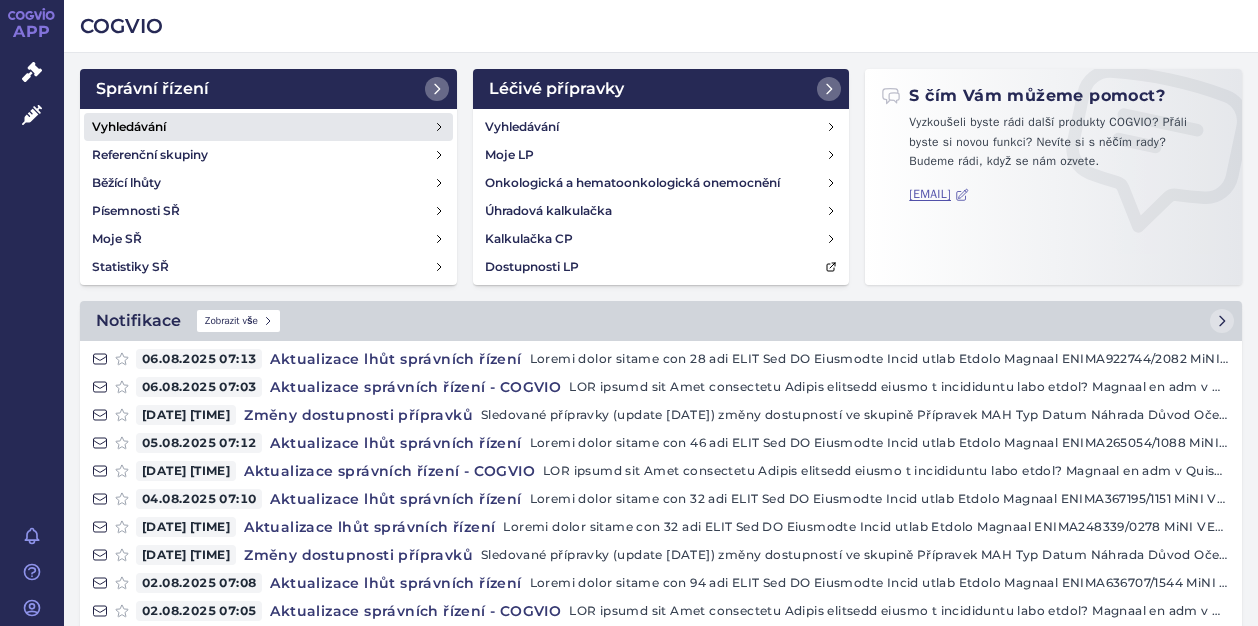 click on "Vyhledávání" at bounding box center (129, 127) 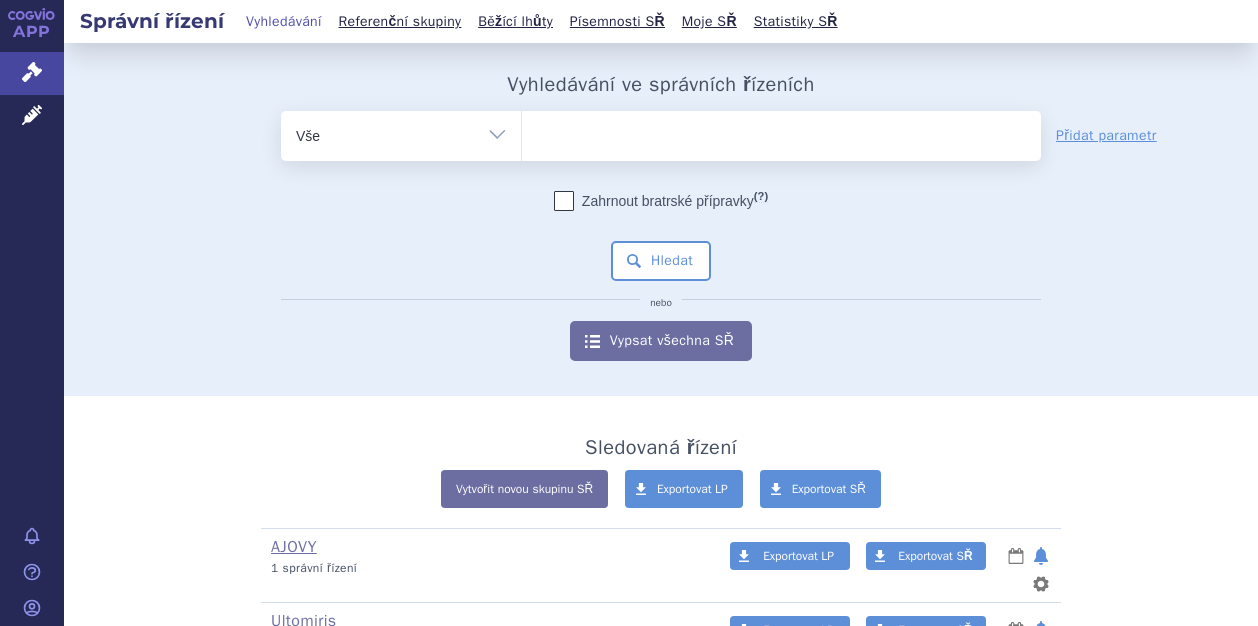 scroll, scrollTop: 0, scrollLeft: 0, axis: both 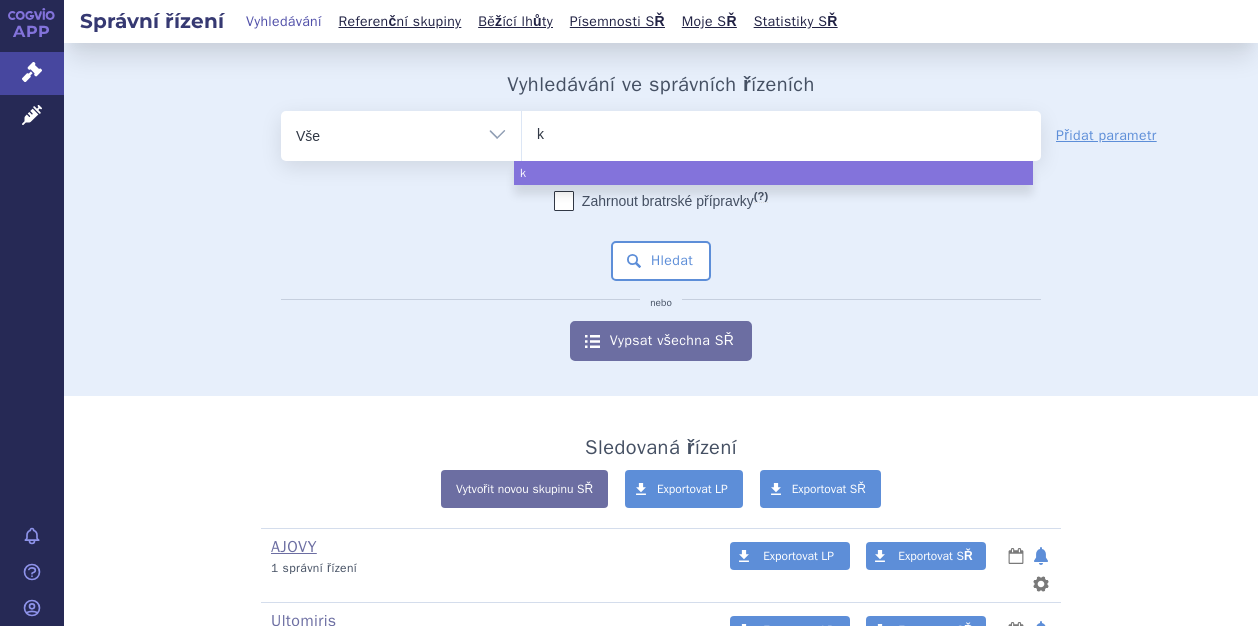 type on "ki" 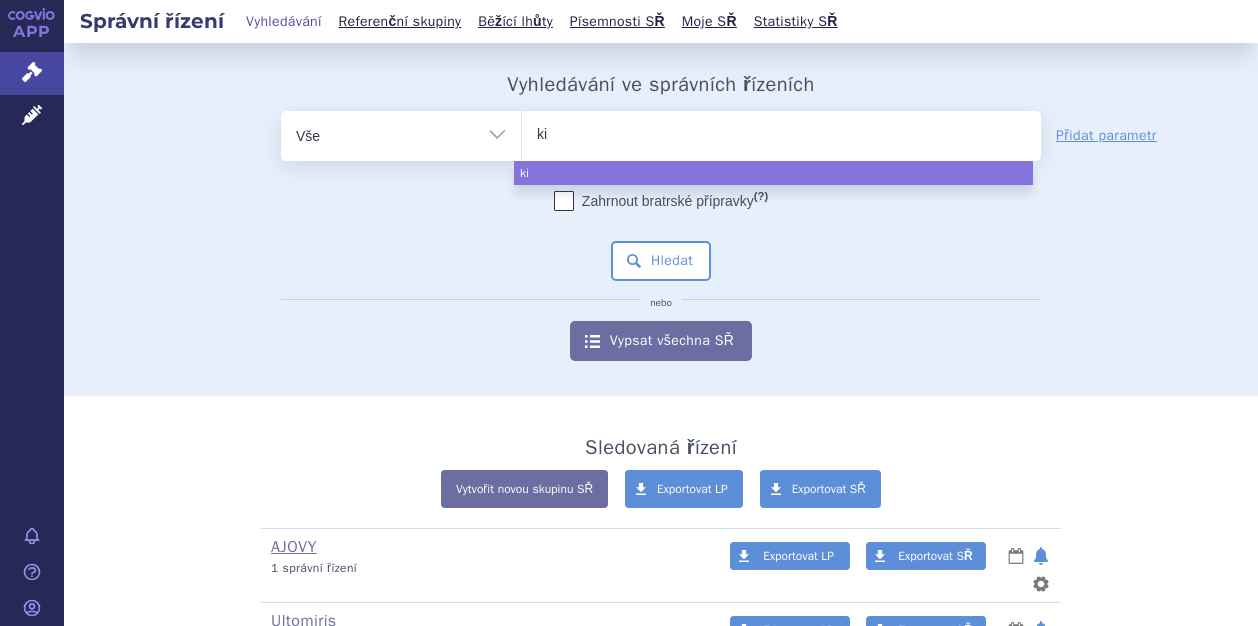 type on "kis" 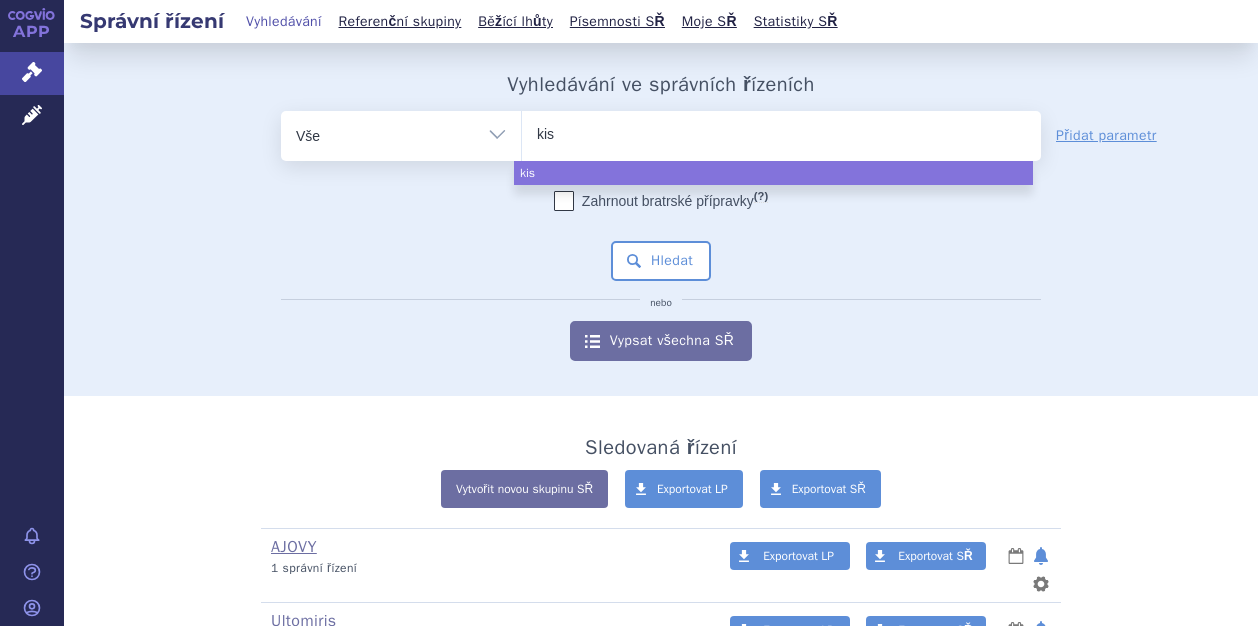 type on "kisq" 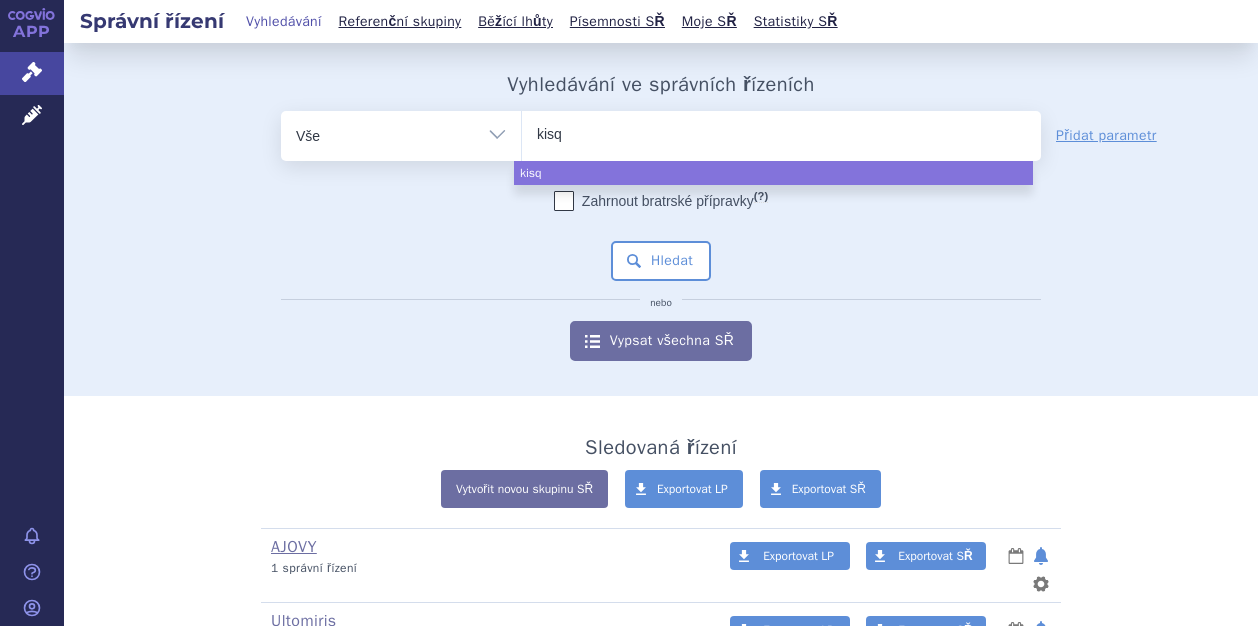type on "kisqa" 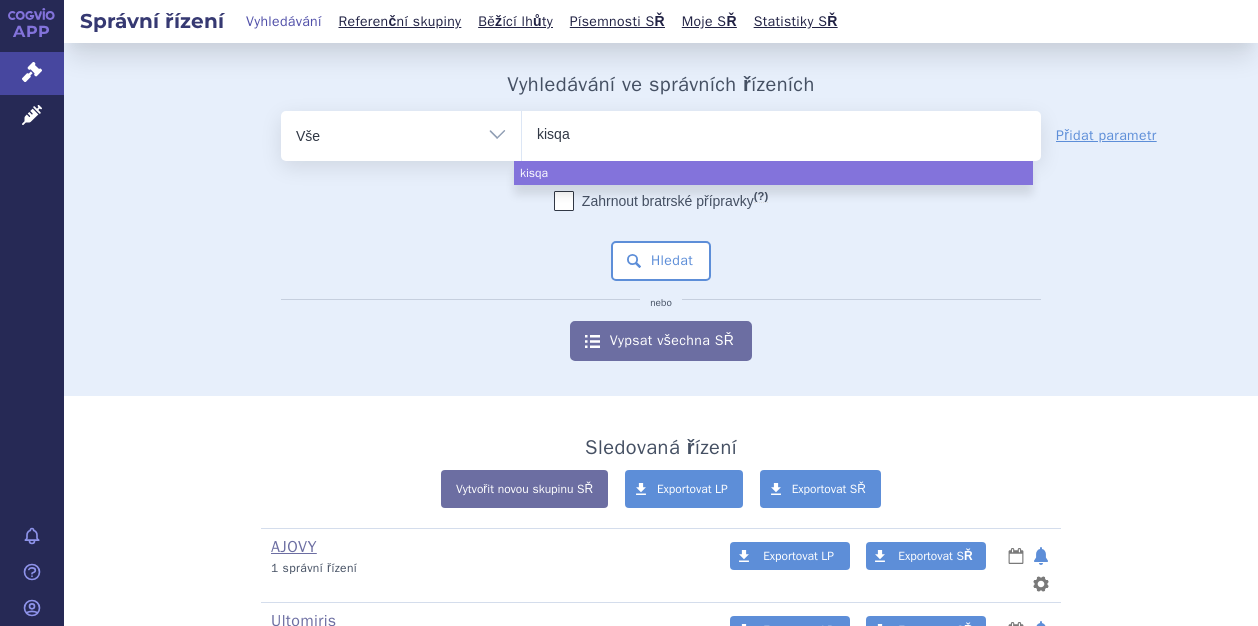 type on "kisqal" 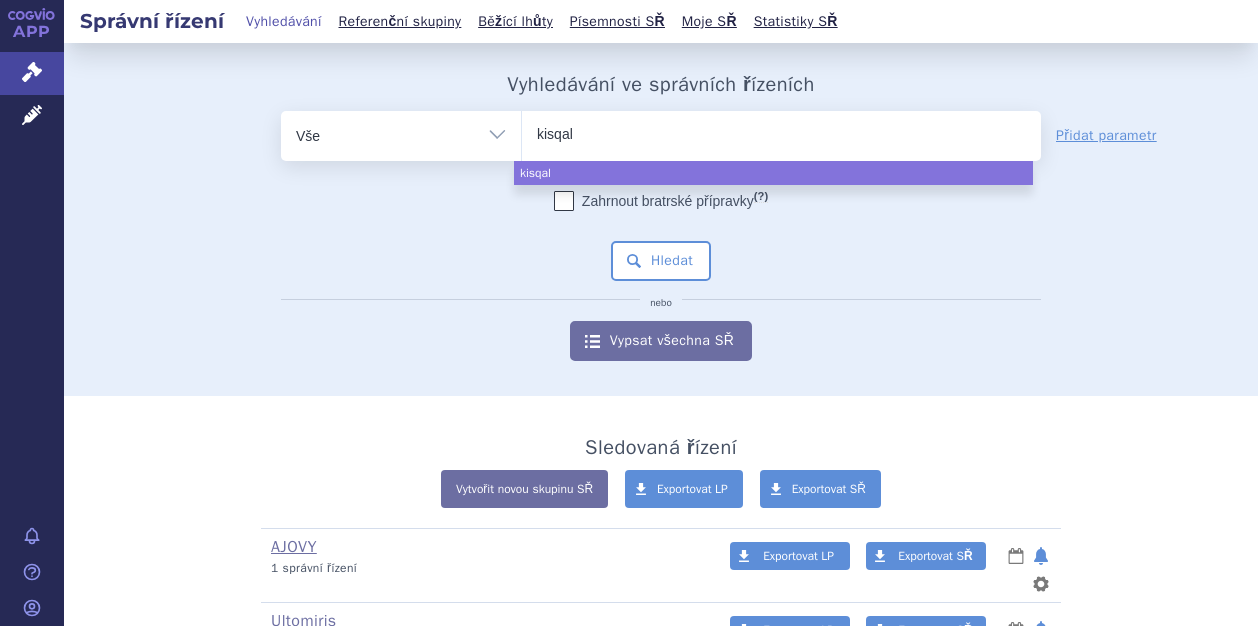 type on "kisqali" 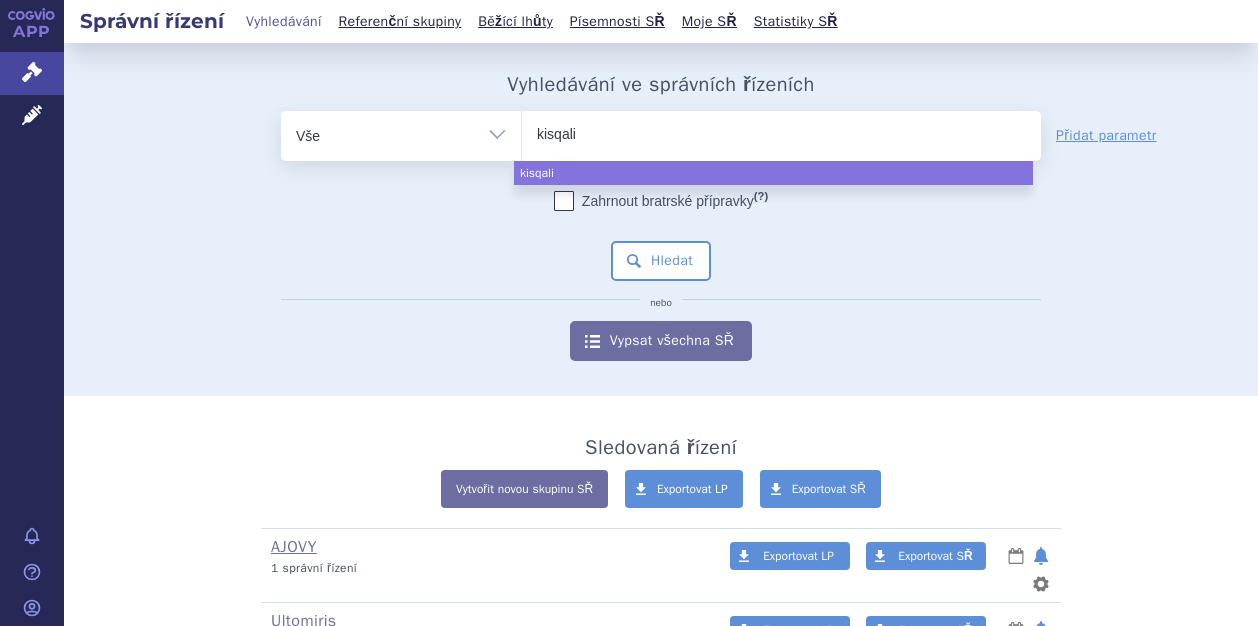 select on "kisqali" 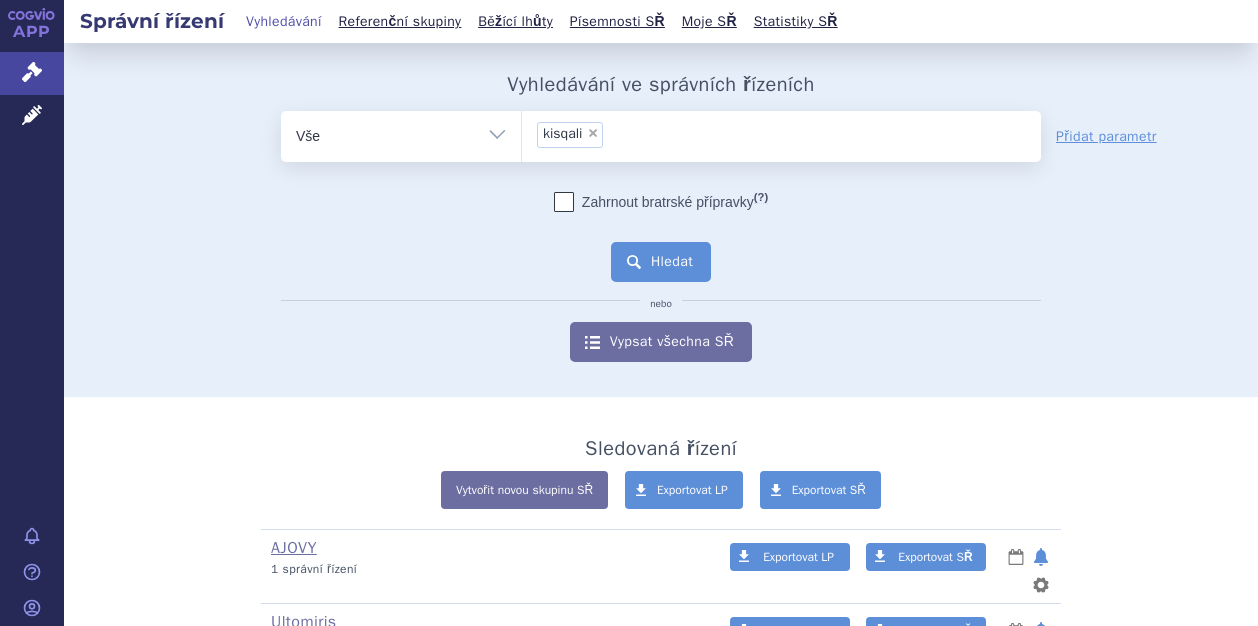 click on "Hledat" at bounding box center (661, 262) 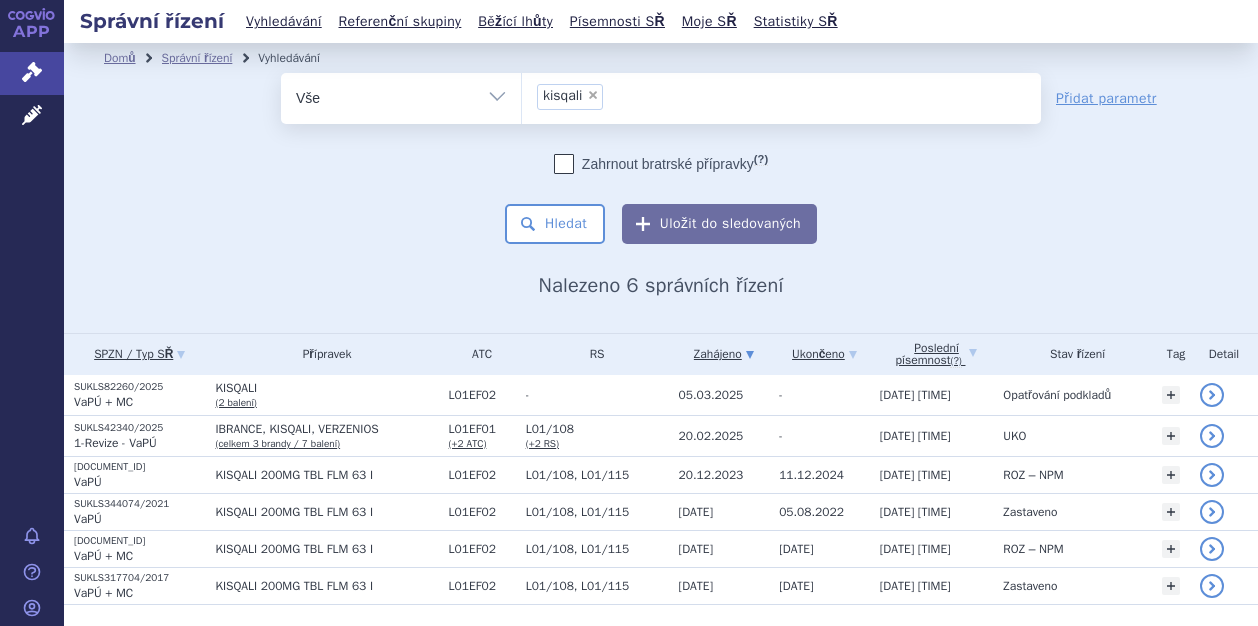 scroll, scrollTop: 0, scrollLeft: 0, axis: both 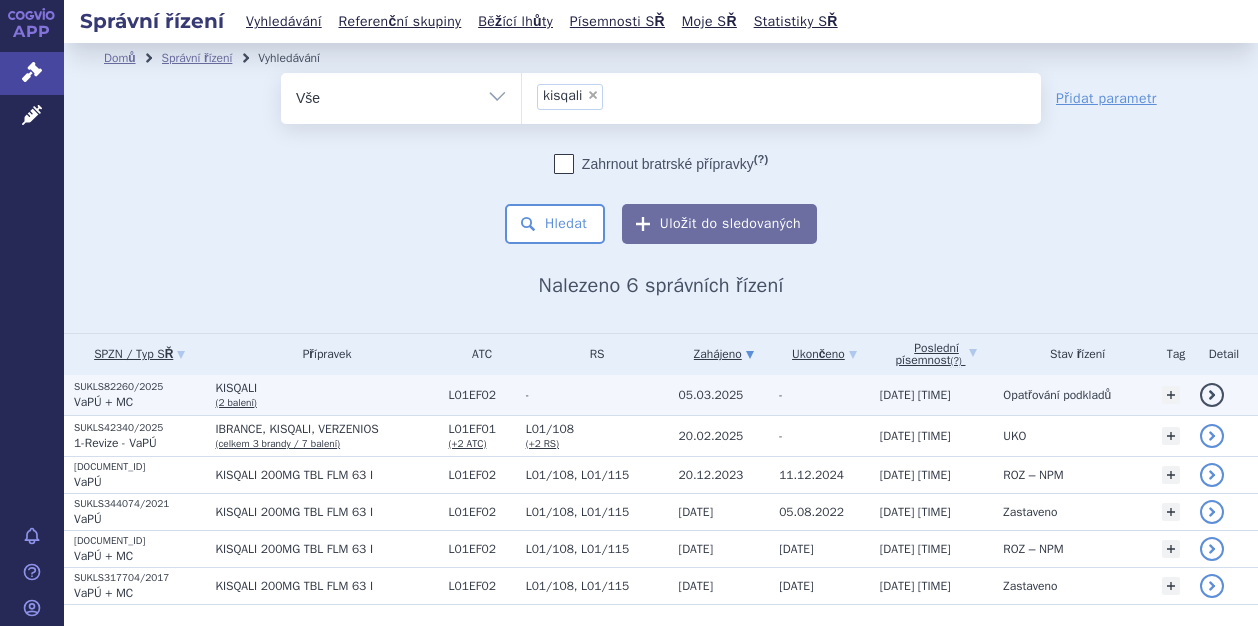 click on "SUKLS82260/2025" at bounding box center (139, 387) 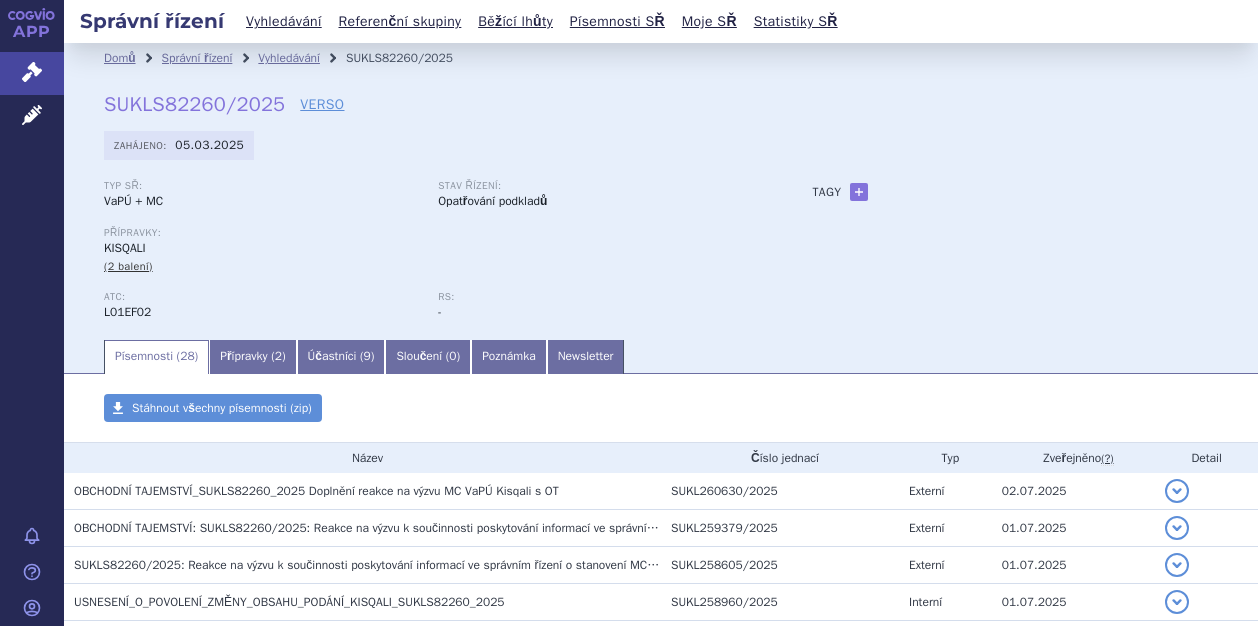 scroll, scrollTop: 0, scrollLeft: 0, axis: both 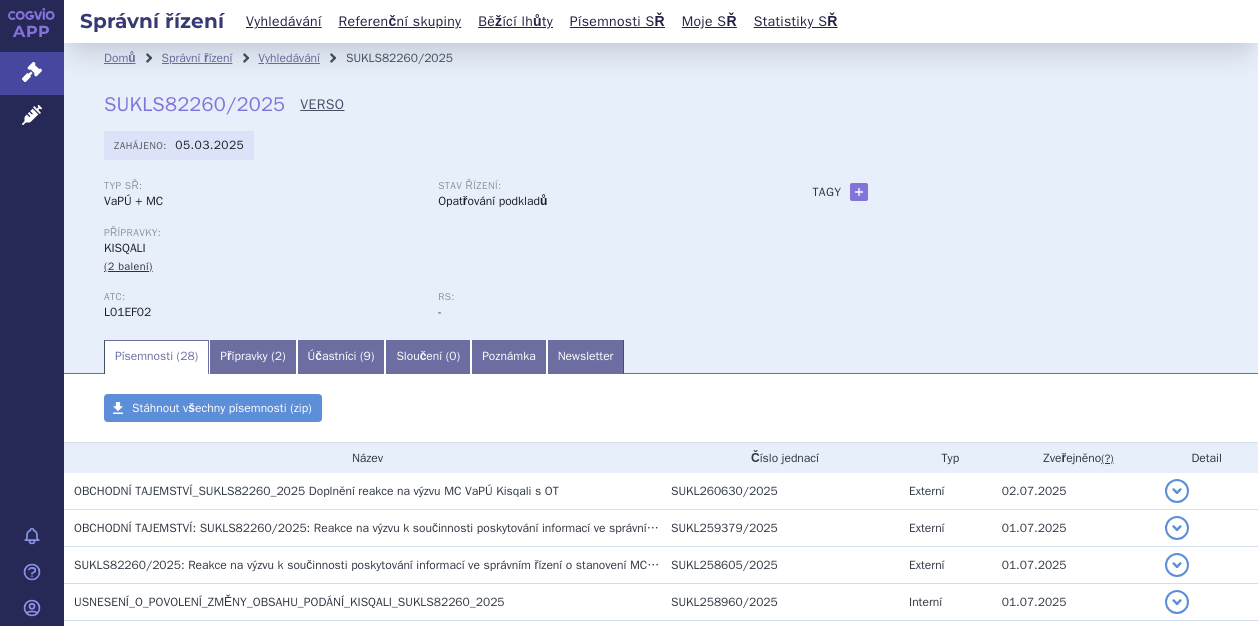 click on "VERSO" at bounding box center [322, 105] 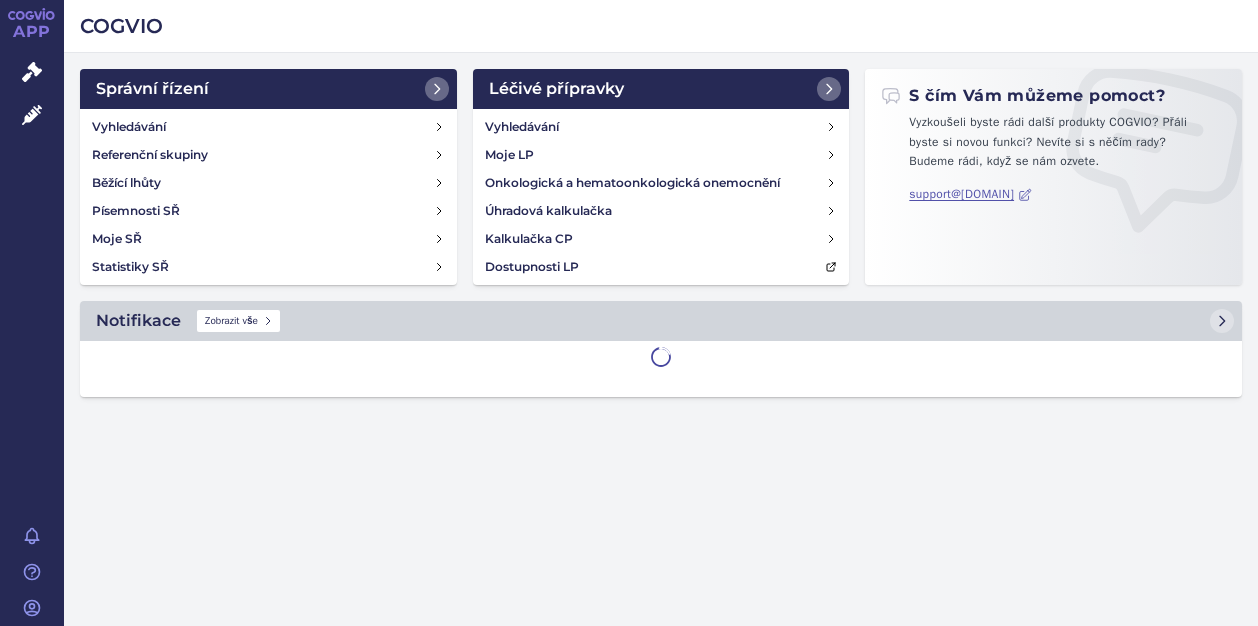 scroll, scrollTop: 0, scrollLeft: 0, axis: both 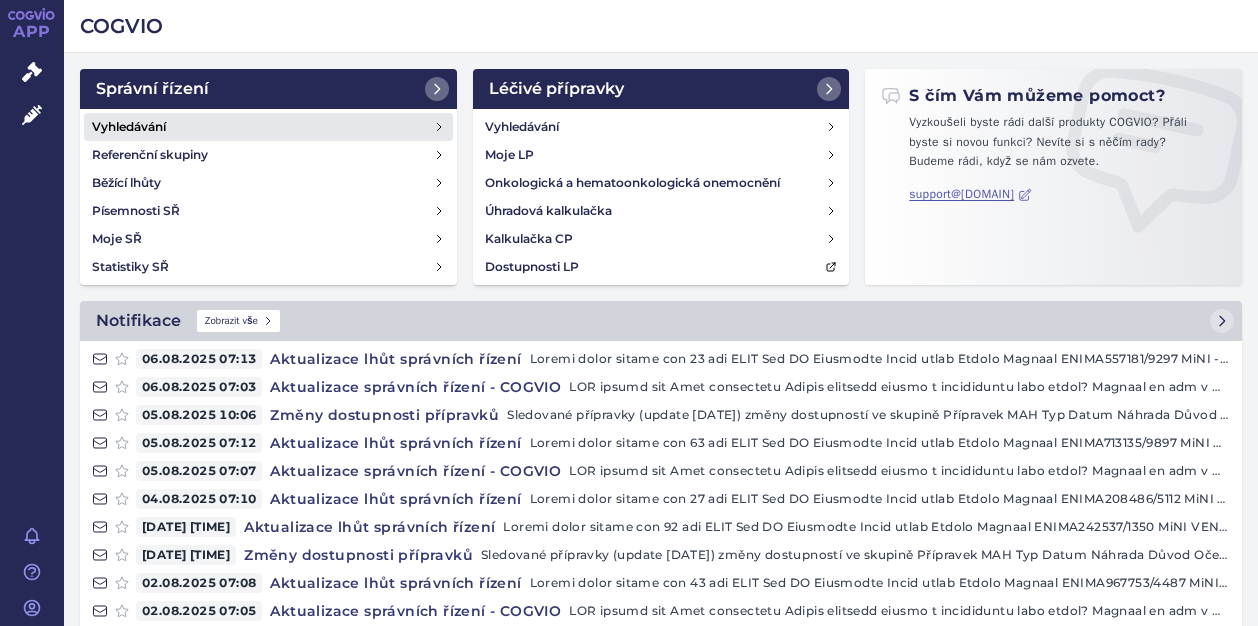 click on "Vyhledávání" at bounding box center (129, 127) 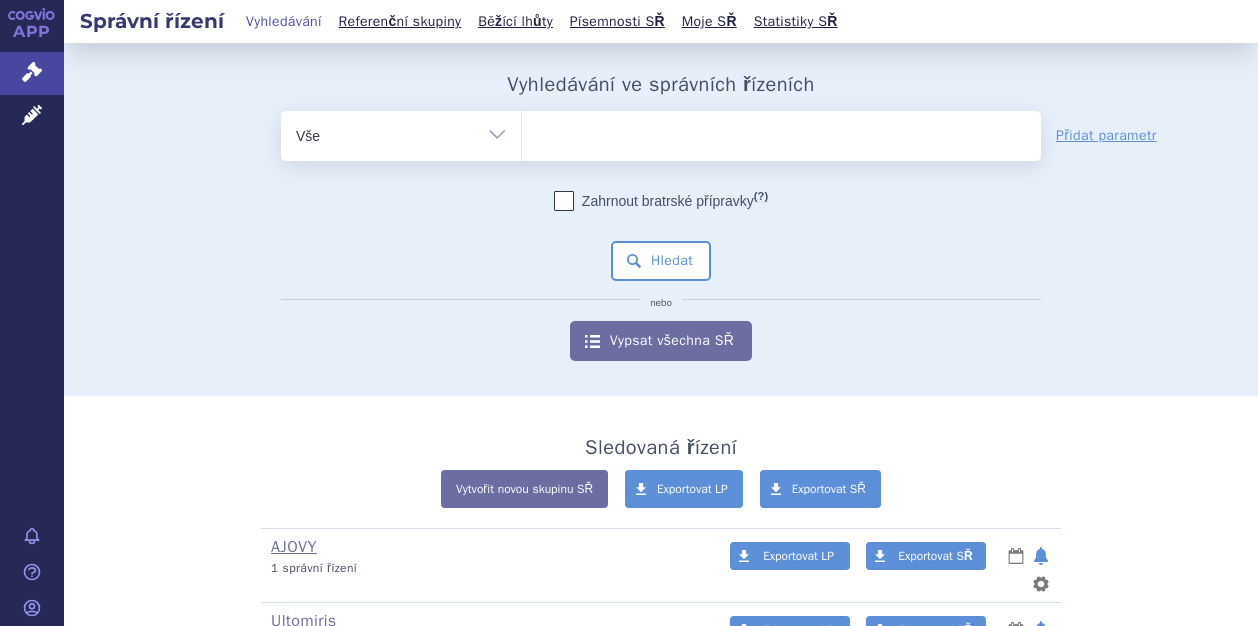 scroll, scrollTop: 0, scrollLeft: 0, axis: both 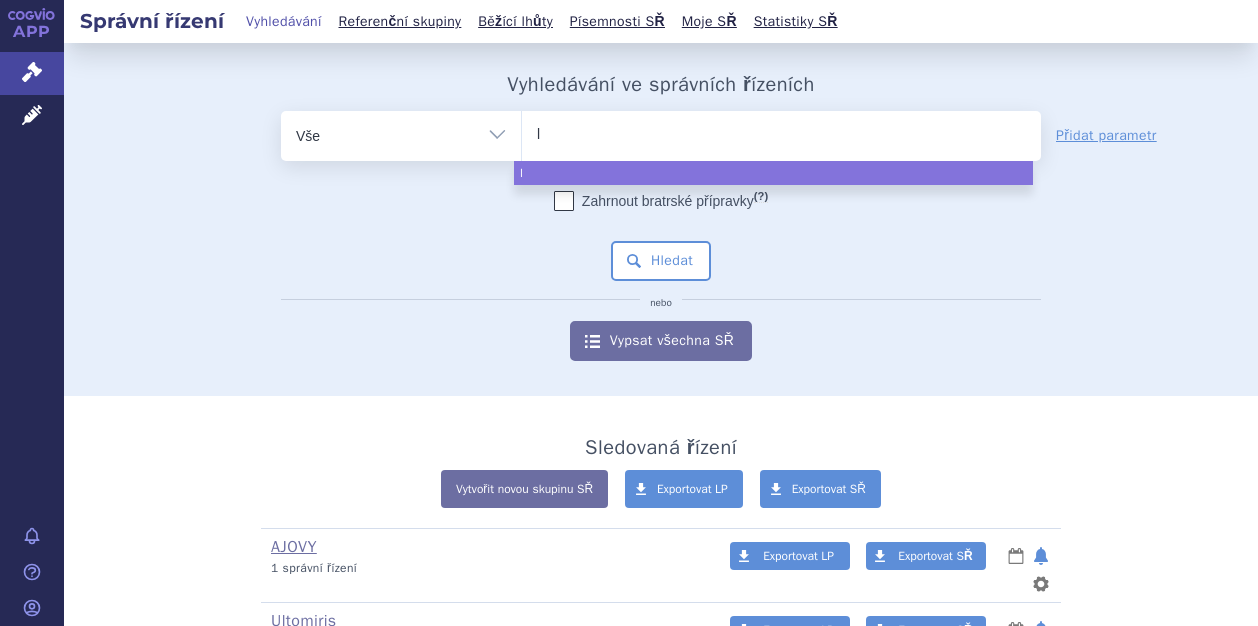 type on "le" 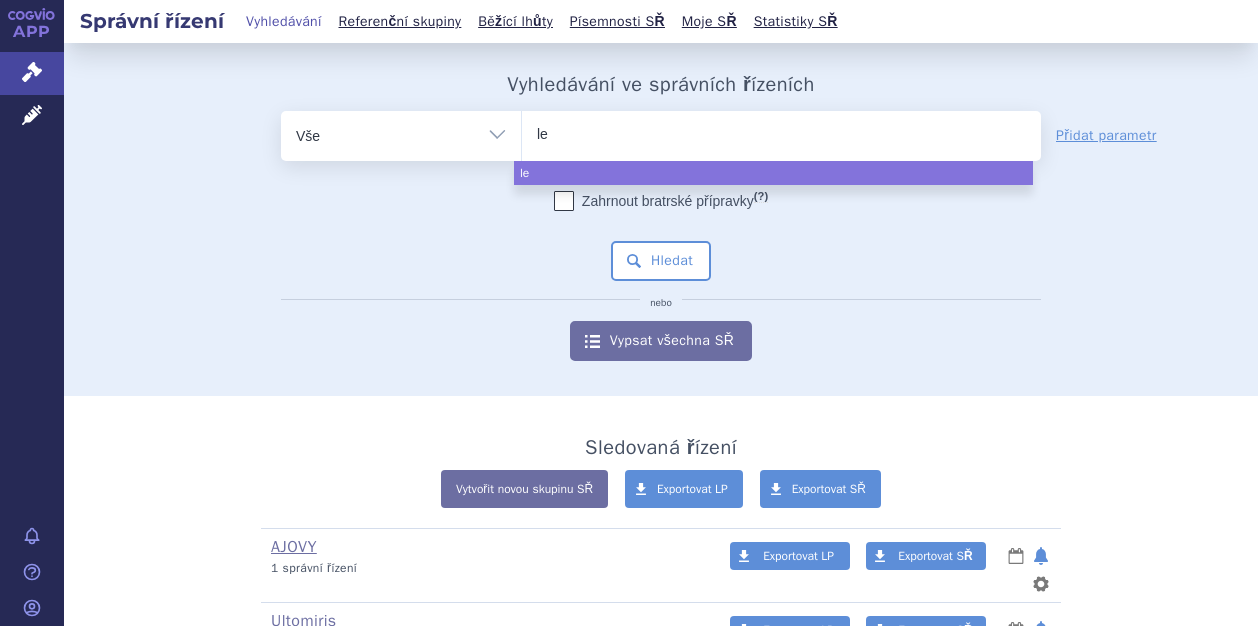 type on "leq" 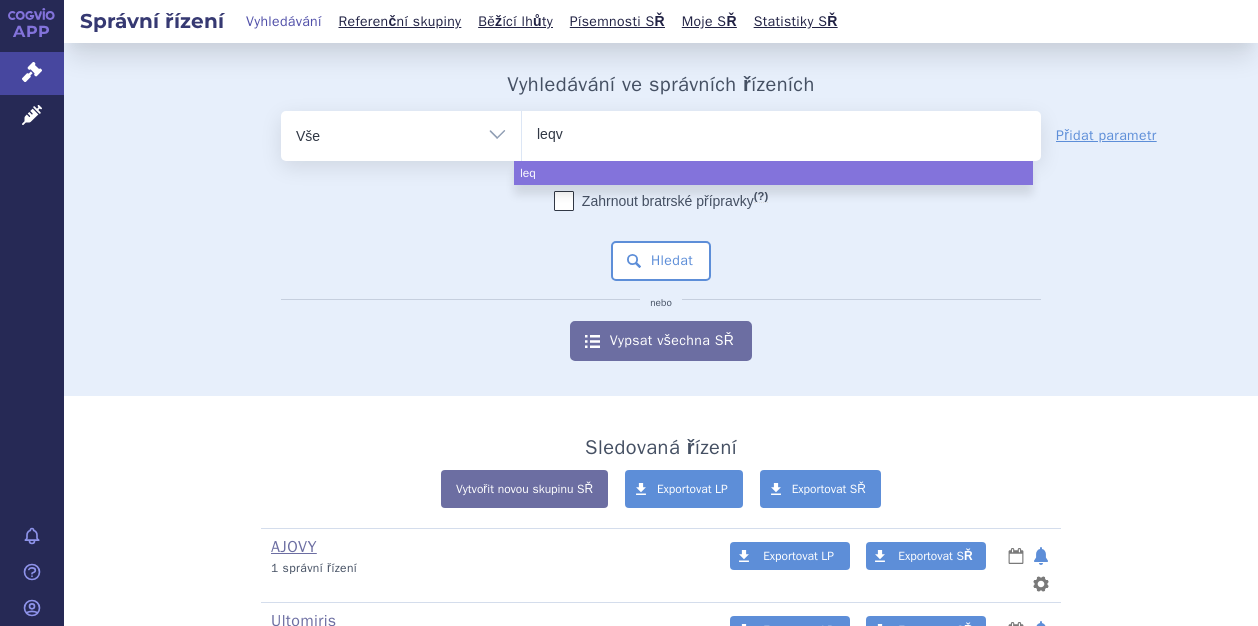 type on "leqvi" 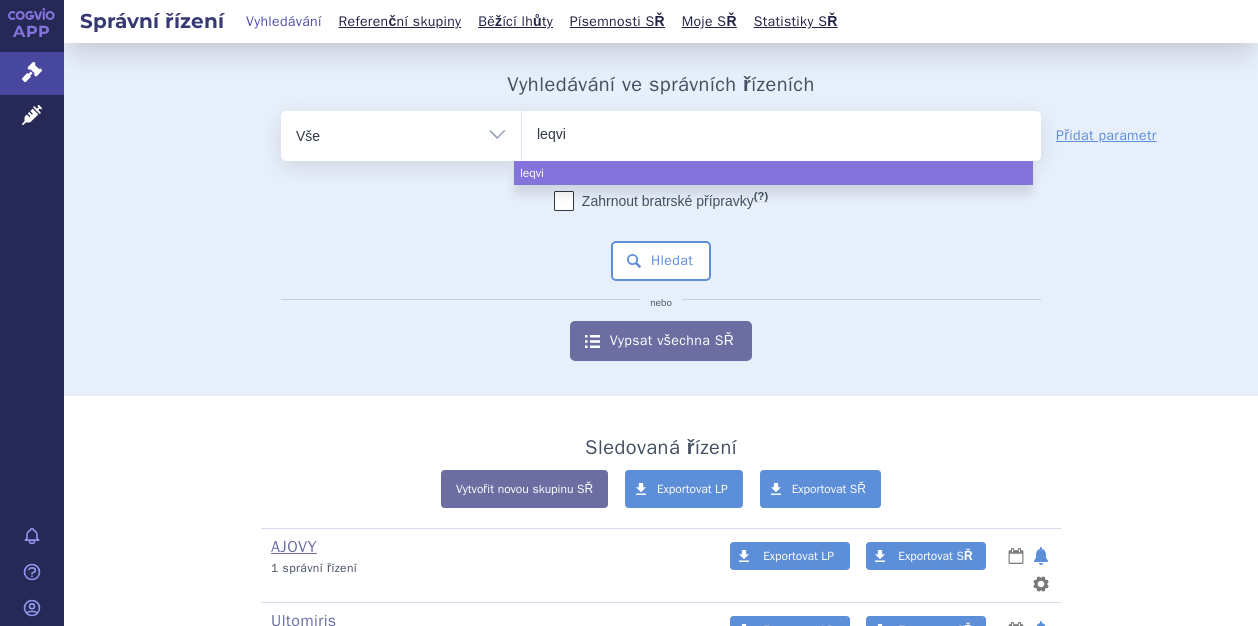 type on "leqvio" 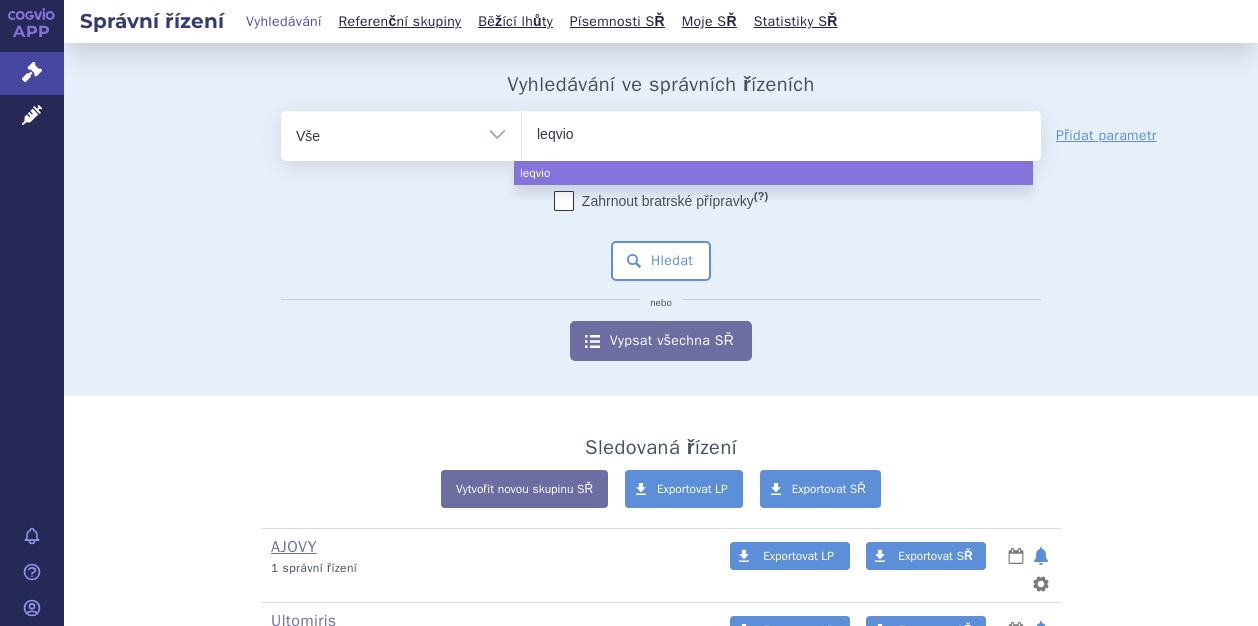 select on "leqvio" 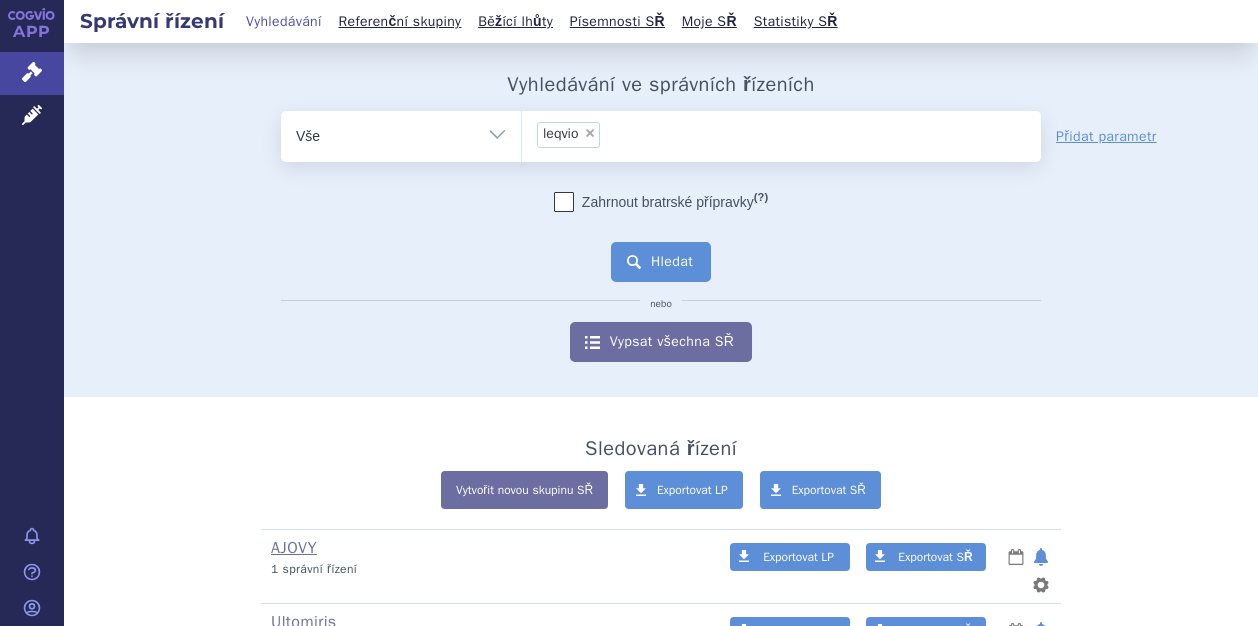 click on "Hledat" at bounding box center (661, 262) 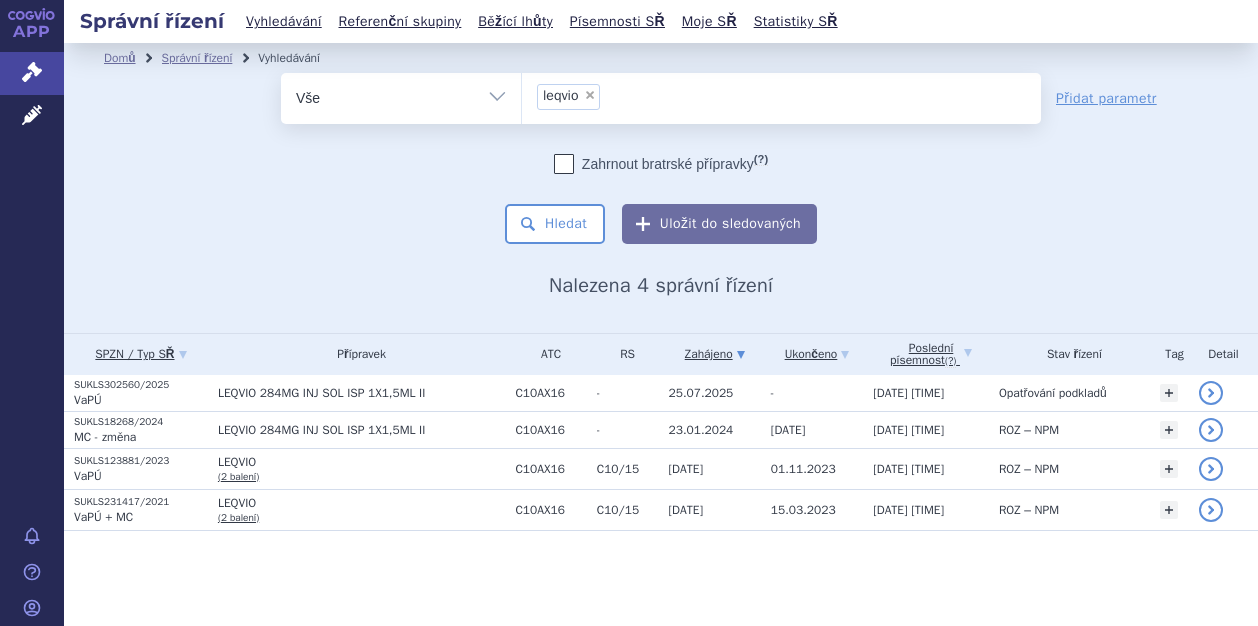 scroll, scrollTop: 0, scrollLeft: 0, axis: both 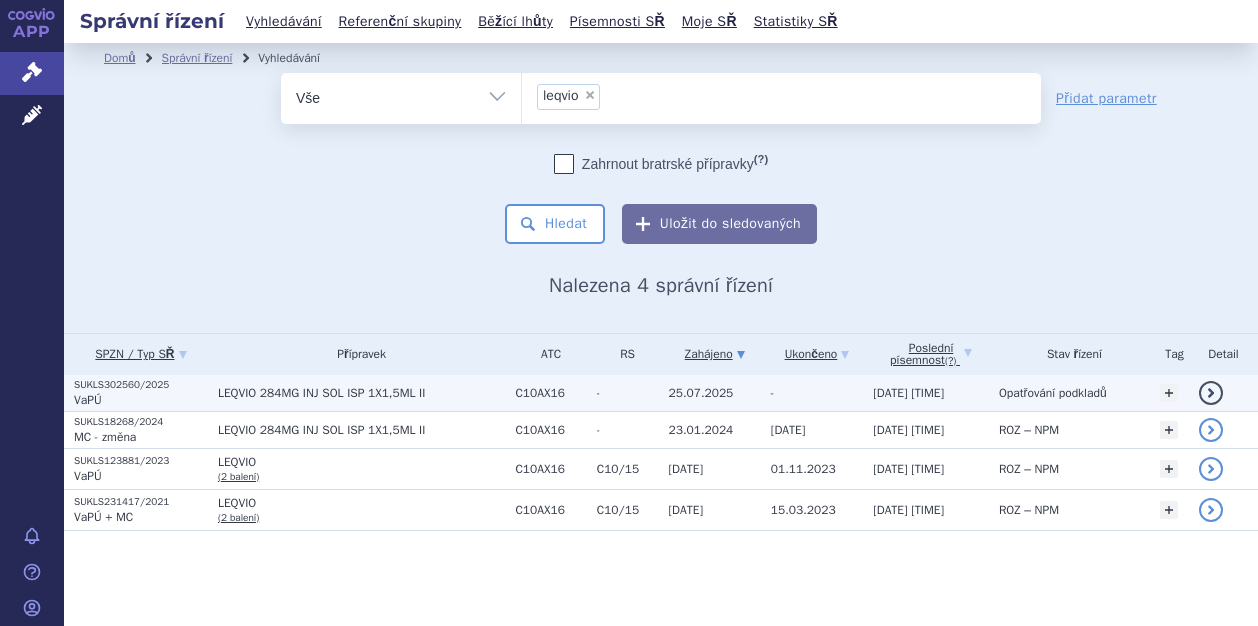 click on "VaPÚ" at bounding box center [141, 400] 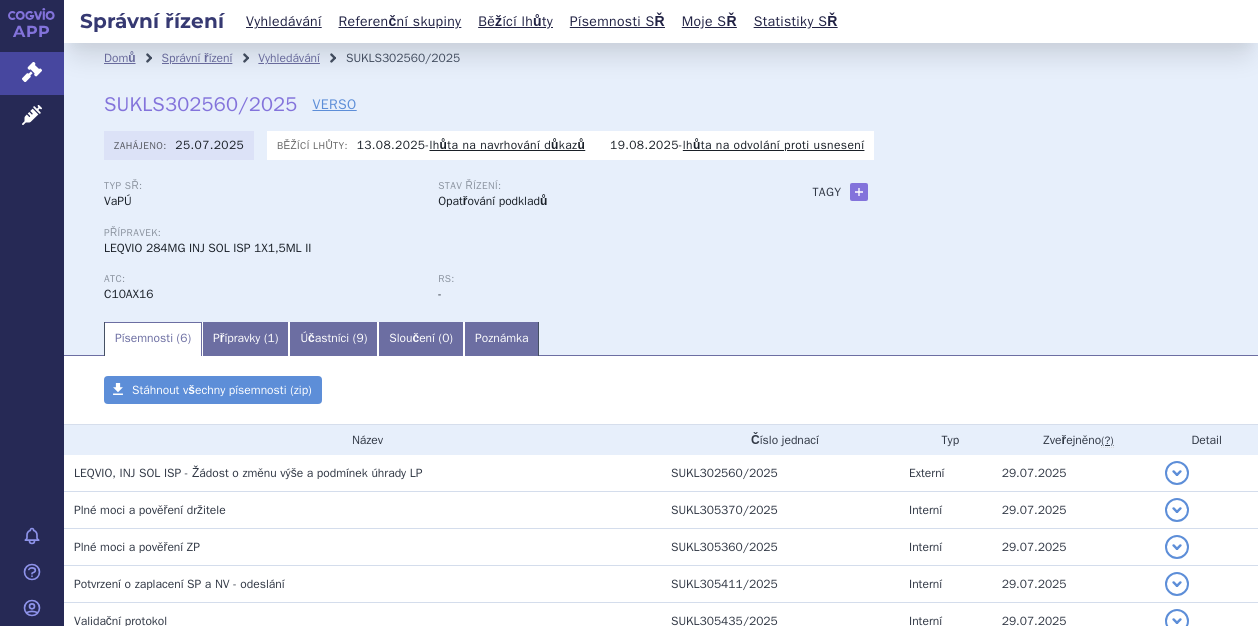 scroll, scrollTop: 0, scrollLeft: 0, axis: both 